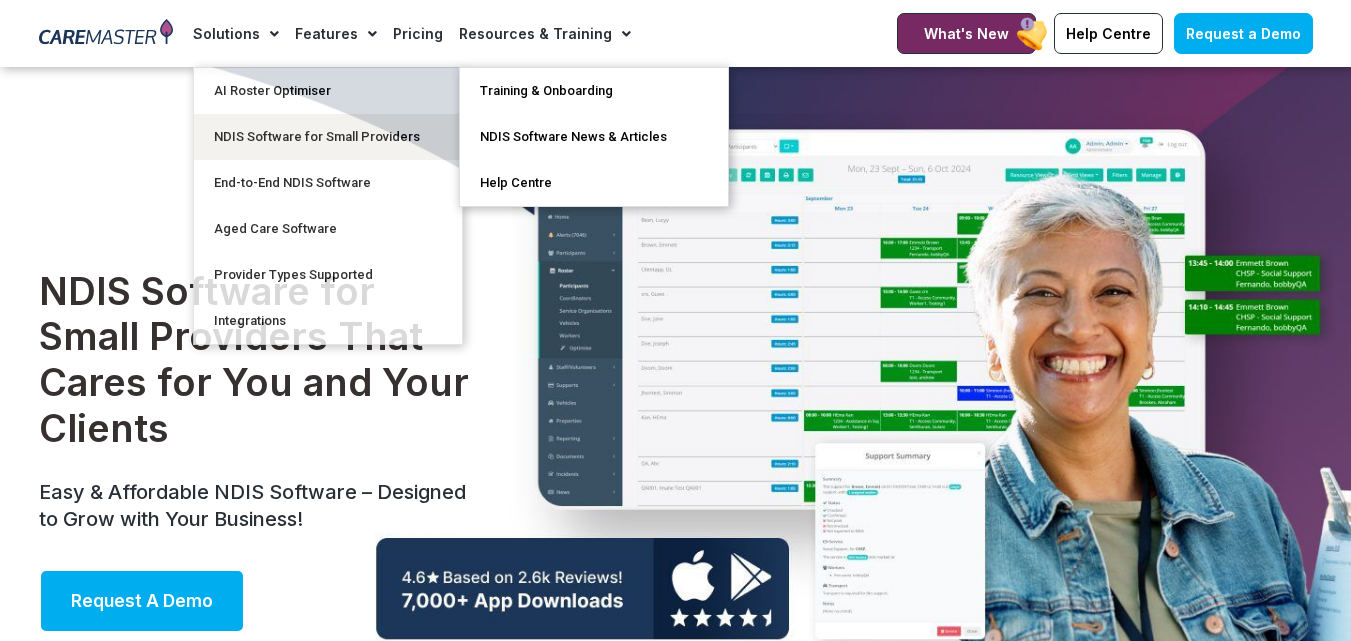 scroll, scrollTop: 8500, scrollLeft: 0, axis: vertical 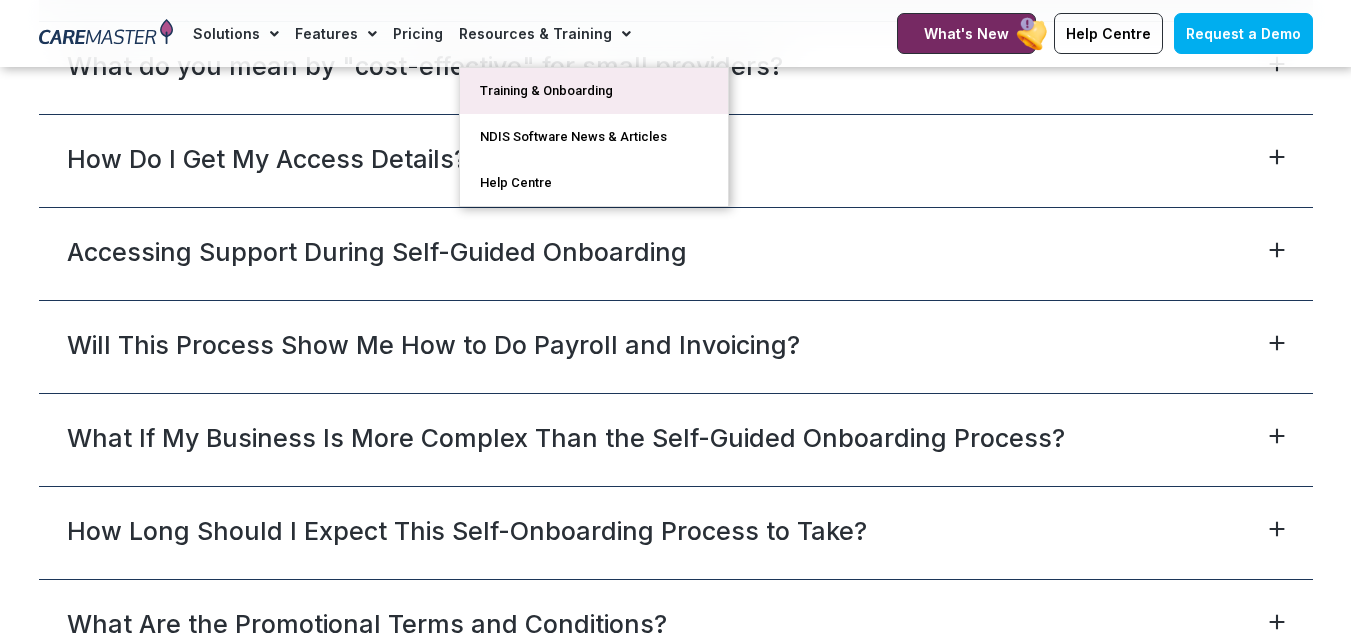 click on "Training & Onboarding" 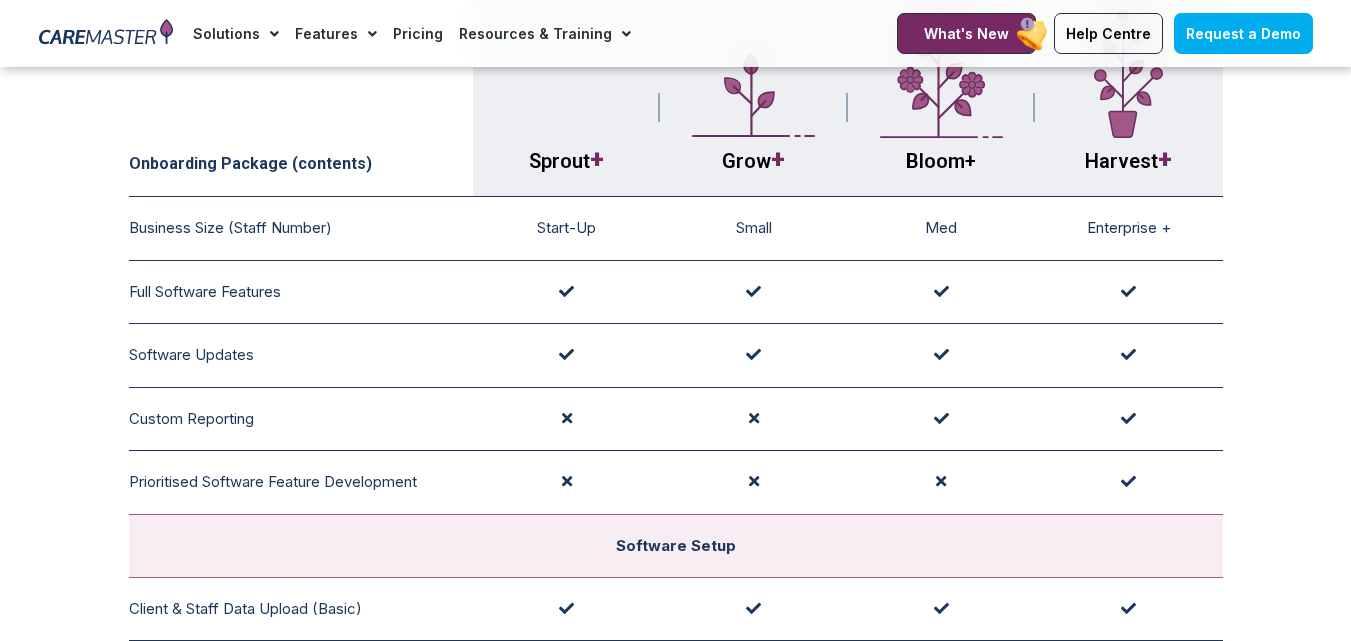 scroll, scrollTop: 272, scrollLeft: 0, axis: vertical 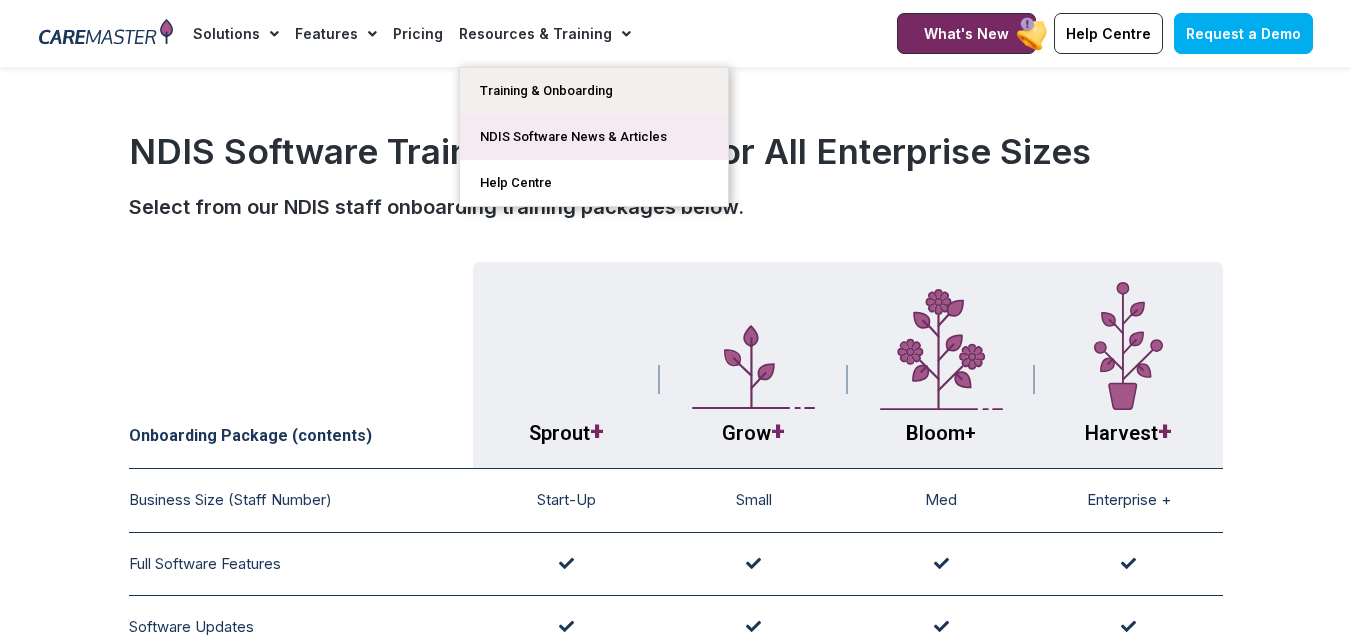 click on "NDIS Software News & Articles" 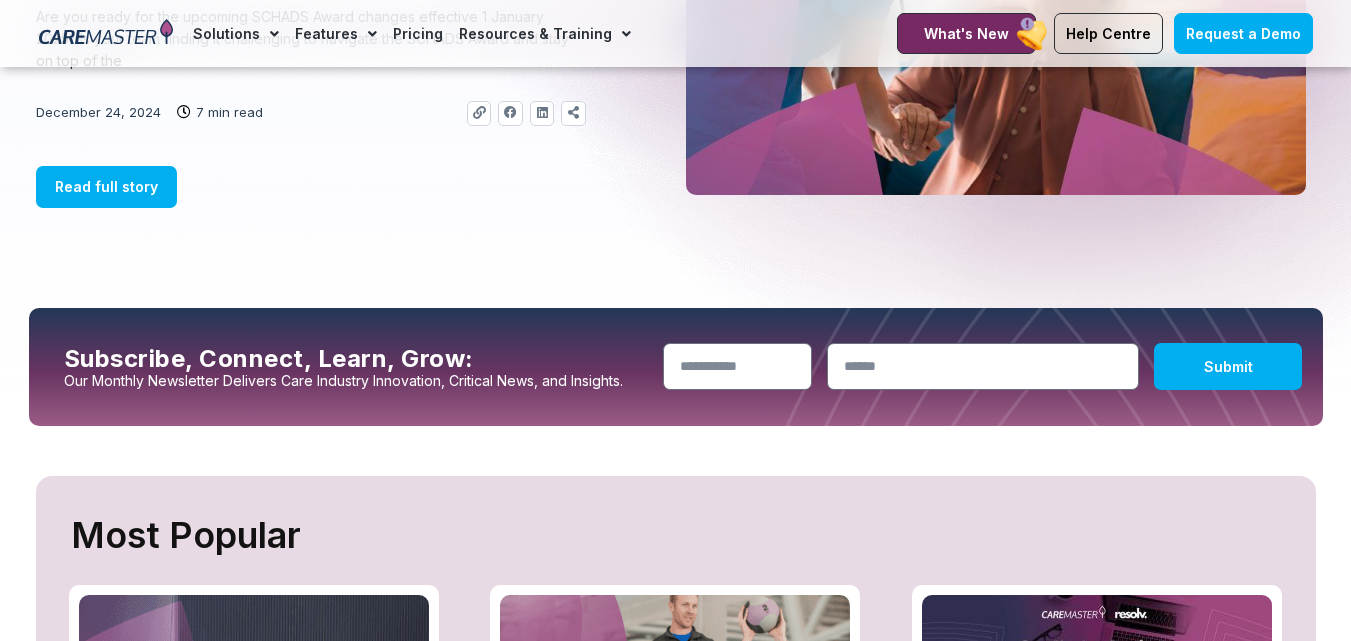 scroll, scrollTop: 100, scrollLeft: 0, axis: vertical 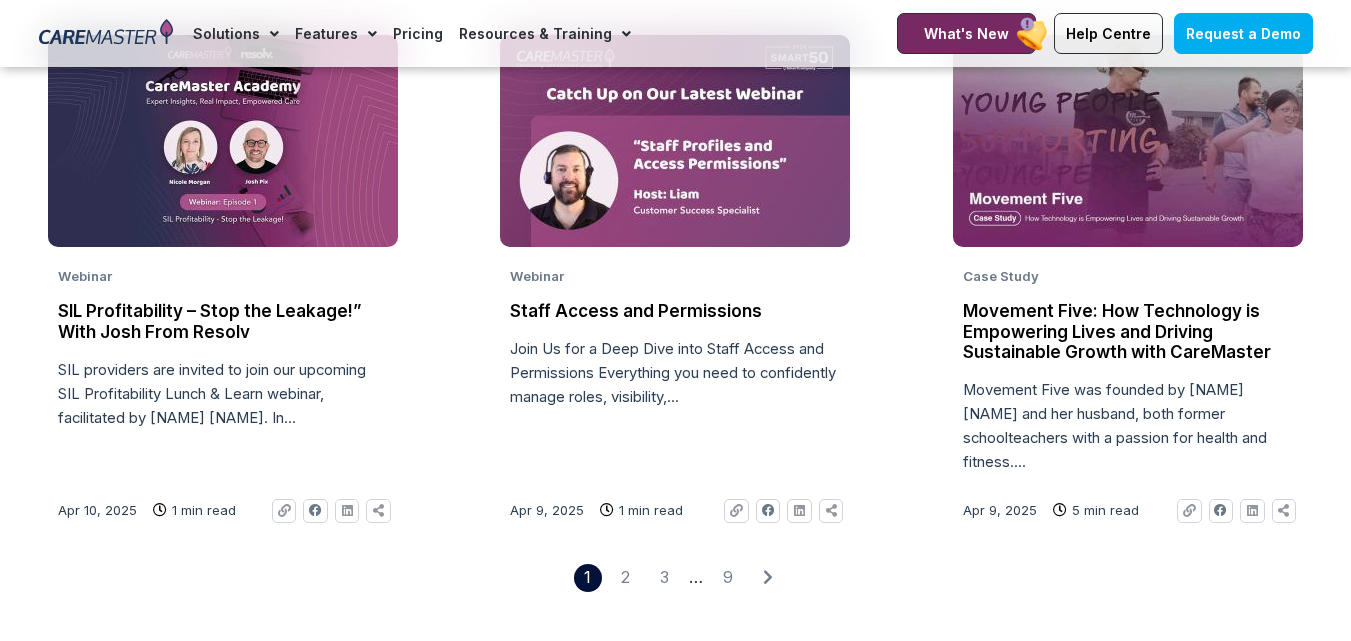 click on "Movement Five: How Technology is Empowering Lives and Driving Sustainable Growth with CareMaster" 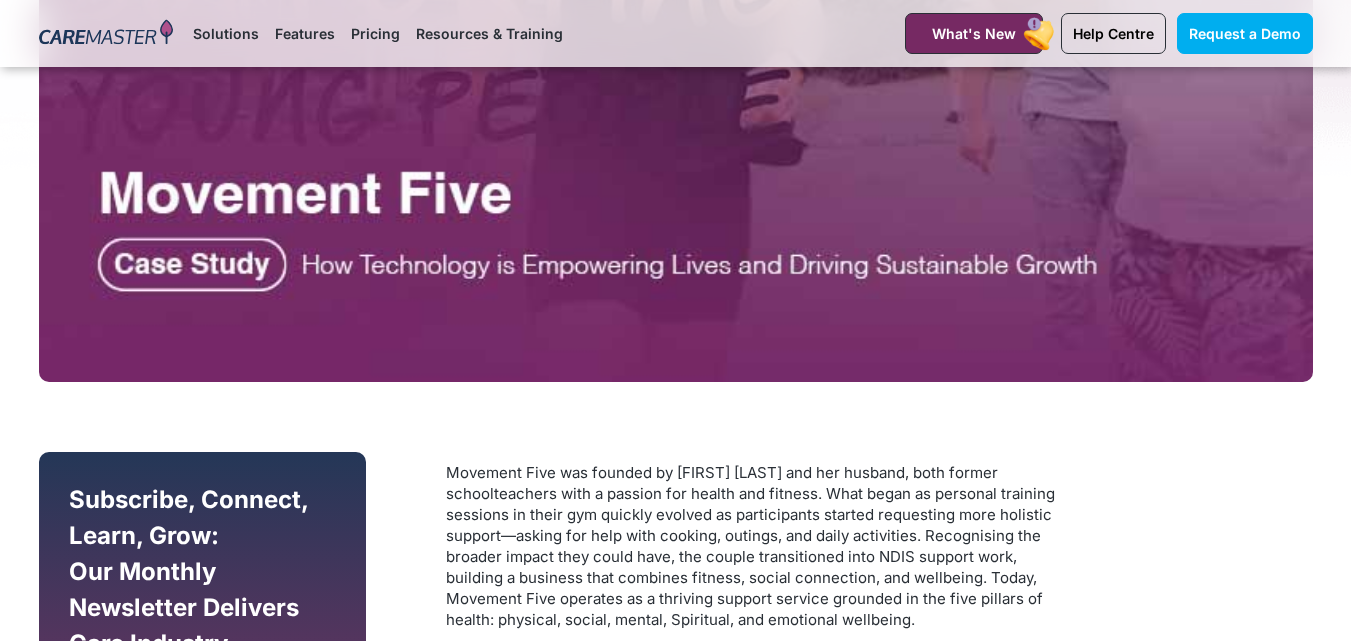 scroll, scrollTop: 0, scrollLeft: 0, axis: both 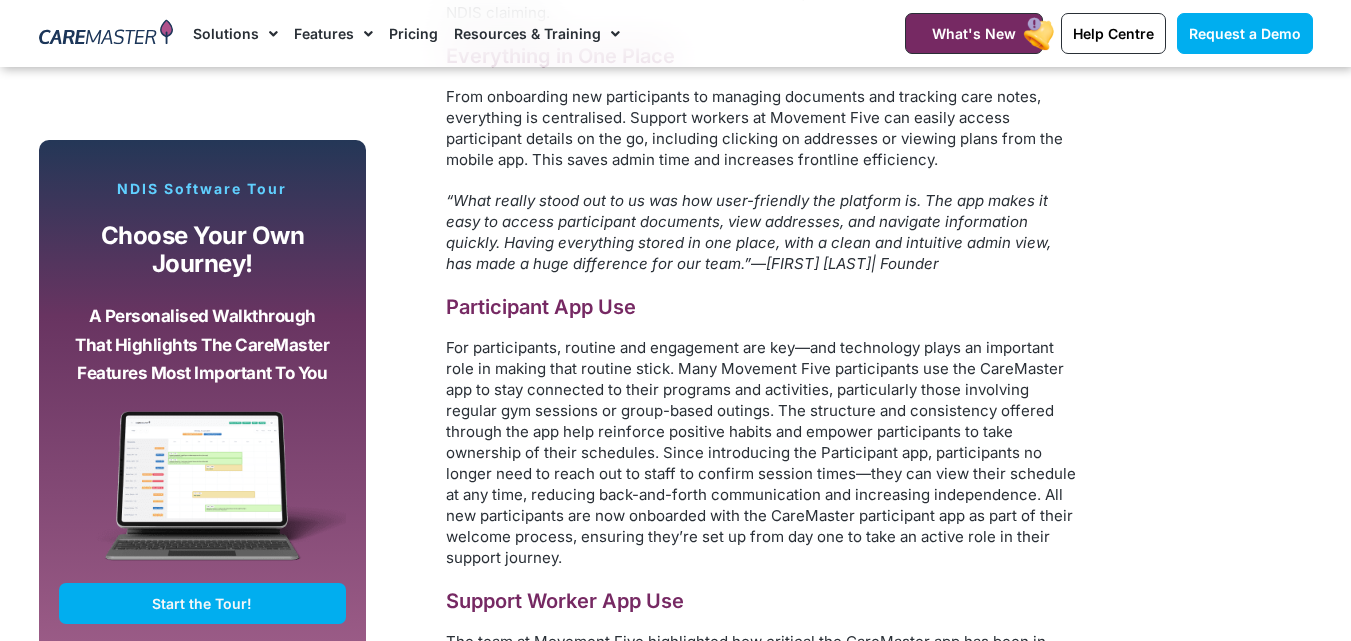 click on "For participants, routine and engagement are key—and technology plays an important role in making that routine stick. Many Movement Five participants use the CareMaster app to stay connected to their programs and activities, particularly those involving regular gym sessions or group-based outings. The structure and consistency offered through the app help reinforce positive habits and empower participants to take ownership of their schedules. Since introducing the Participant app, participants no longer need to reach out to staff to confirm session times—they can view their schedule at any time, reducing back-and-forth communication and increasing independence. All new participants are now onboarded with the CareMaster participant app as part of their welcome process, ensuring they’re set up from day one to take an active role in their support journey." at bounding box center [761, 452] 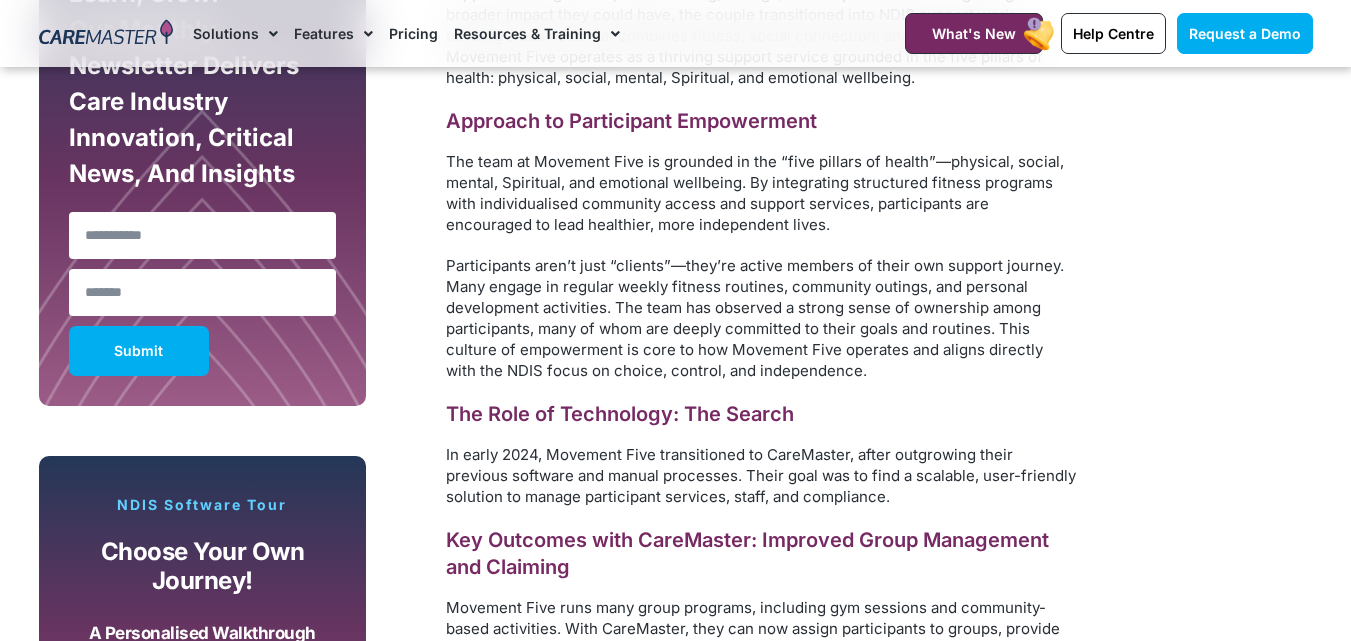 scroll, scrollTop: 1437, scrollLeft: 0, axis: vertical 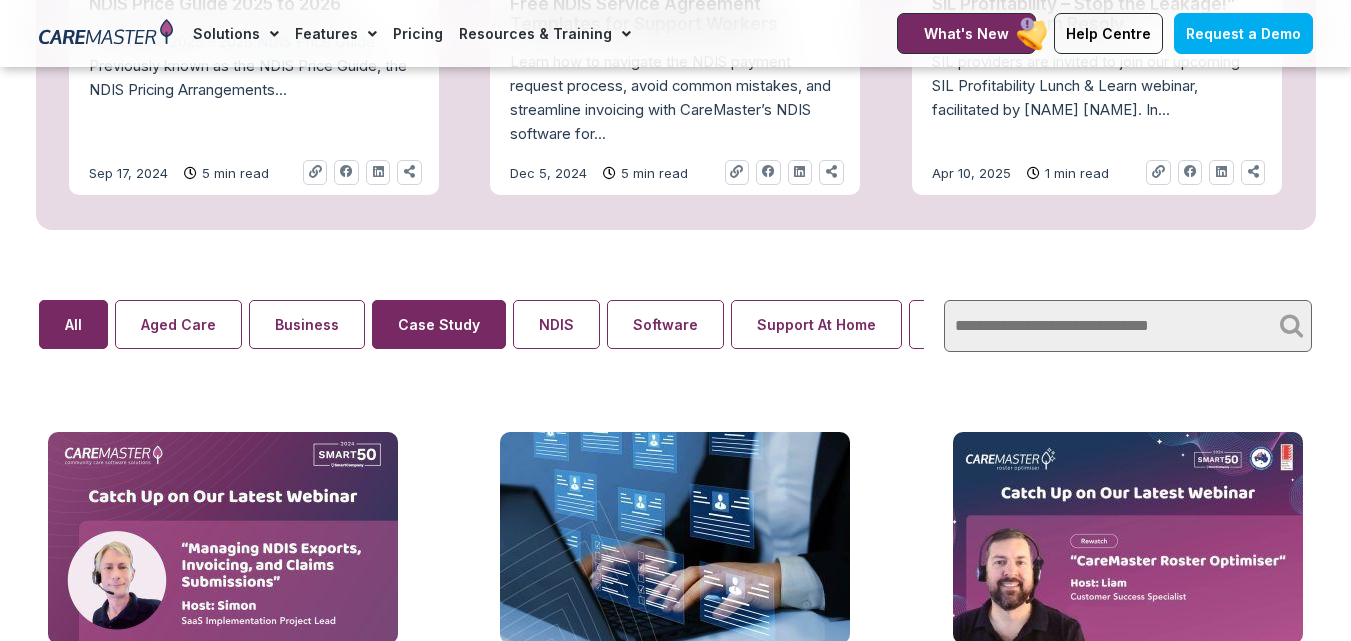click on "Case Study" at bounding box center (439, 324) 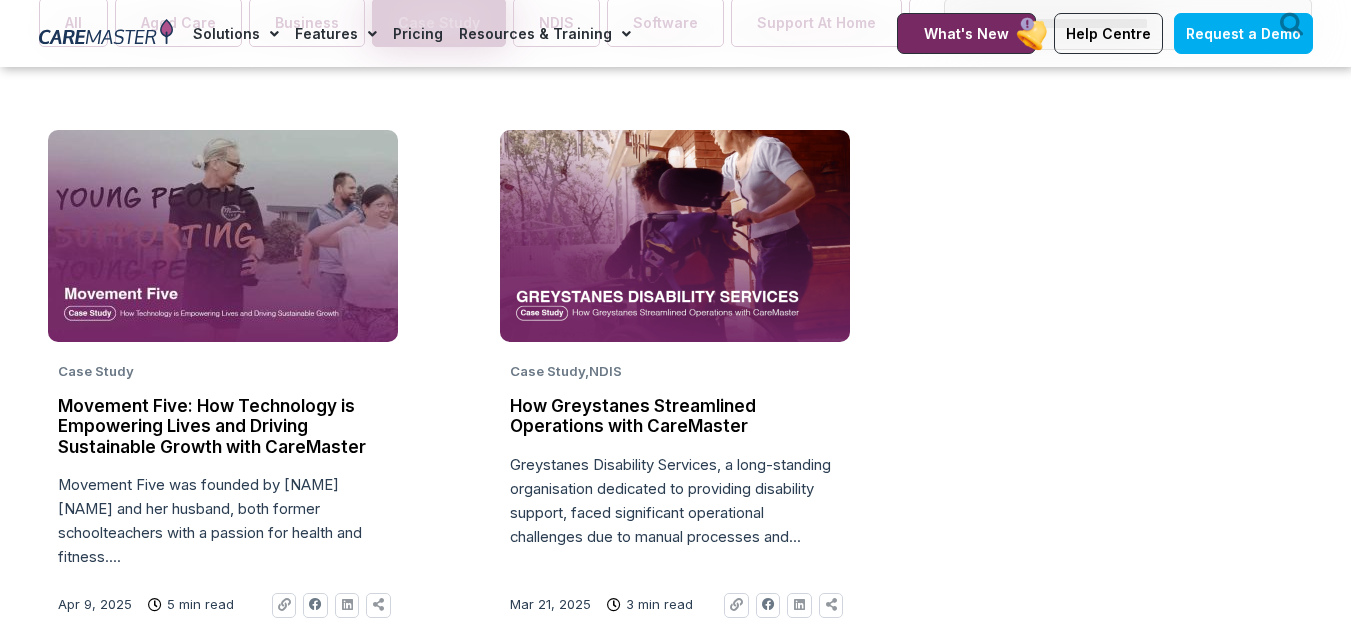 scroll, scrollTop: 1500, scrollLeft: 0, axis: vertical 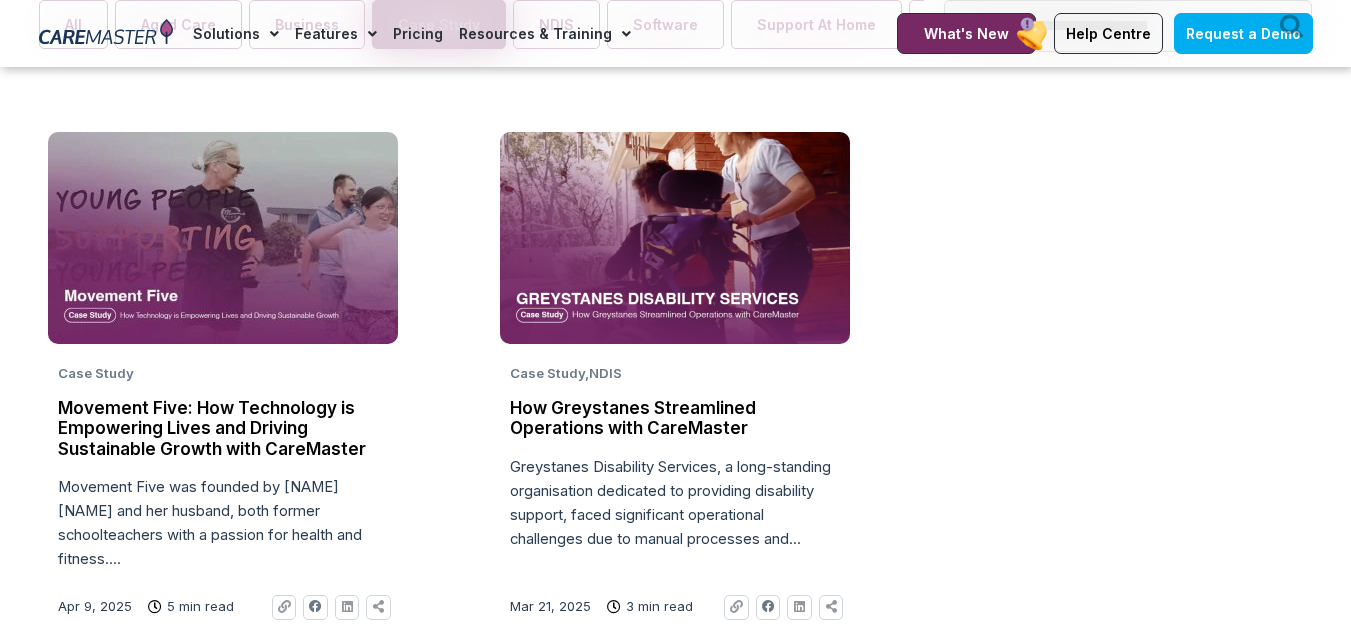 click 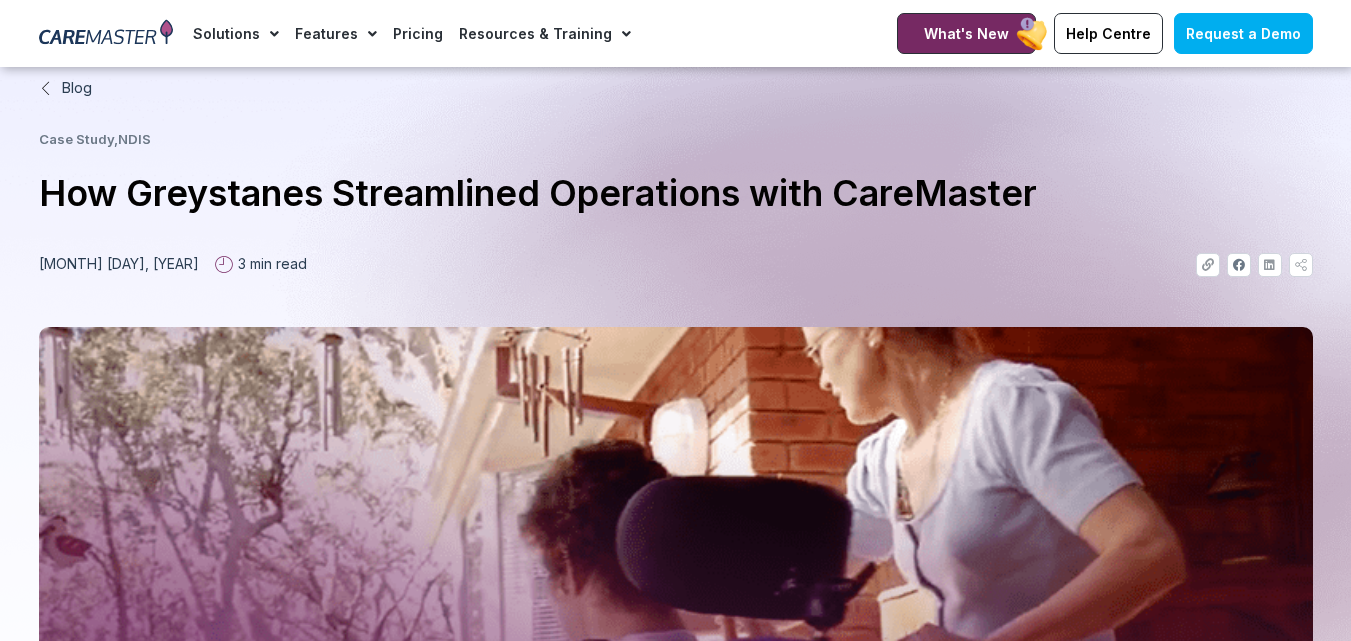 scroll, scrollTop: 700, scrollLeft: 0, axis: vertical 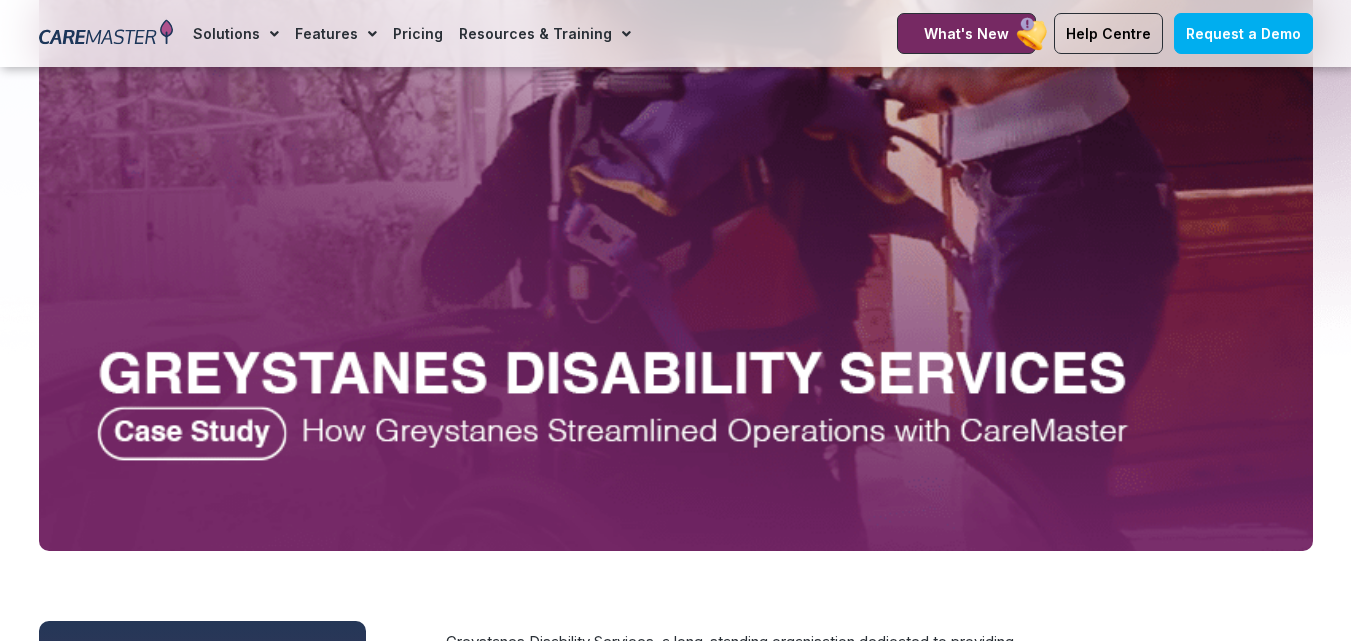 click at bounding box center (676, 153) 